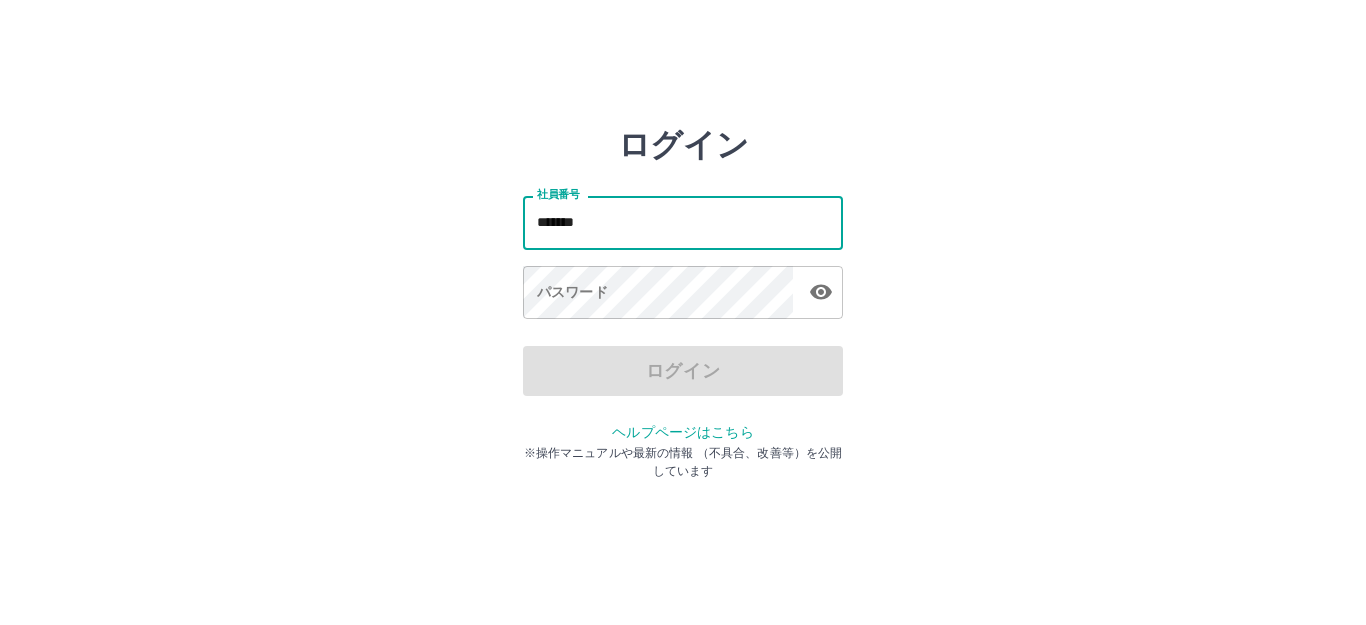scroll, scrollTop: 0, scrollLeft: 0, axis: both 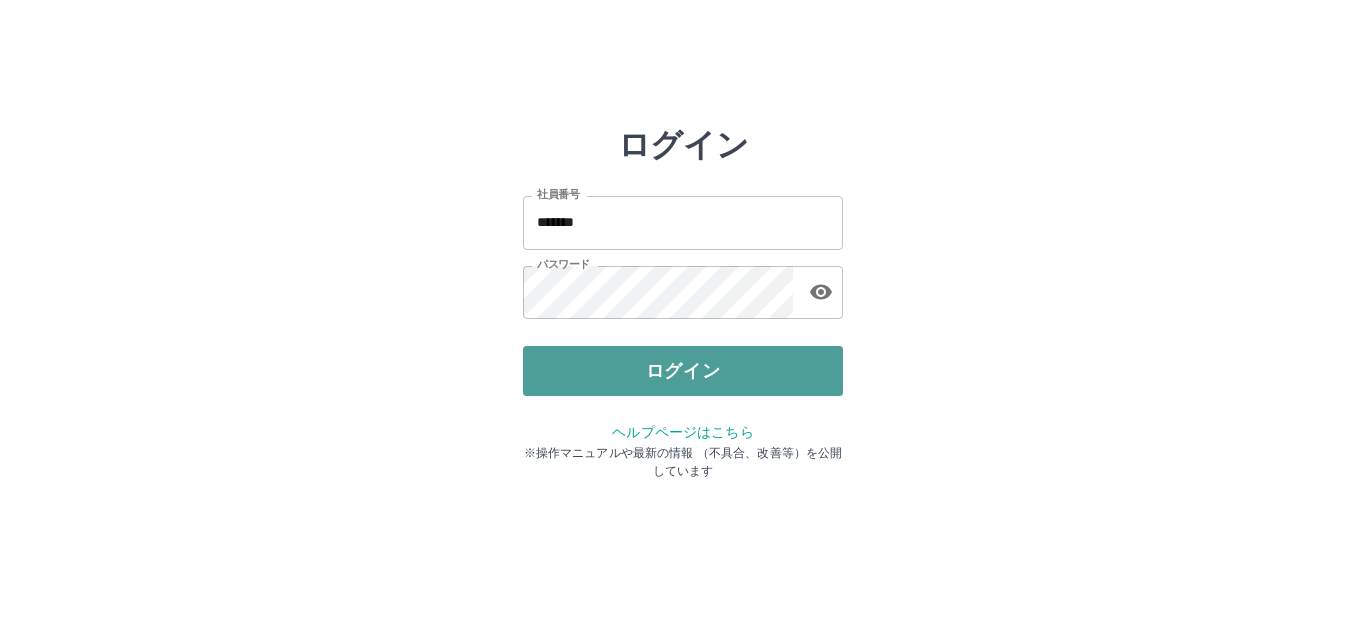 click on "ログイン" at bounding box center (683, 371) 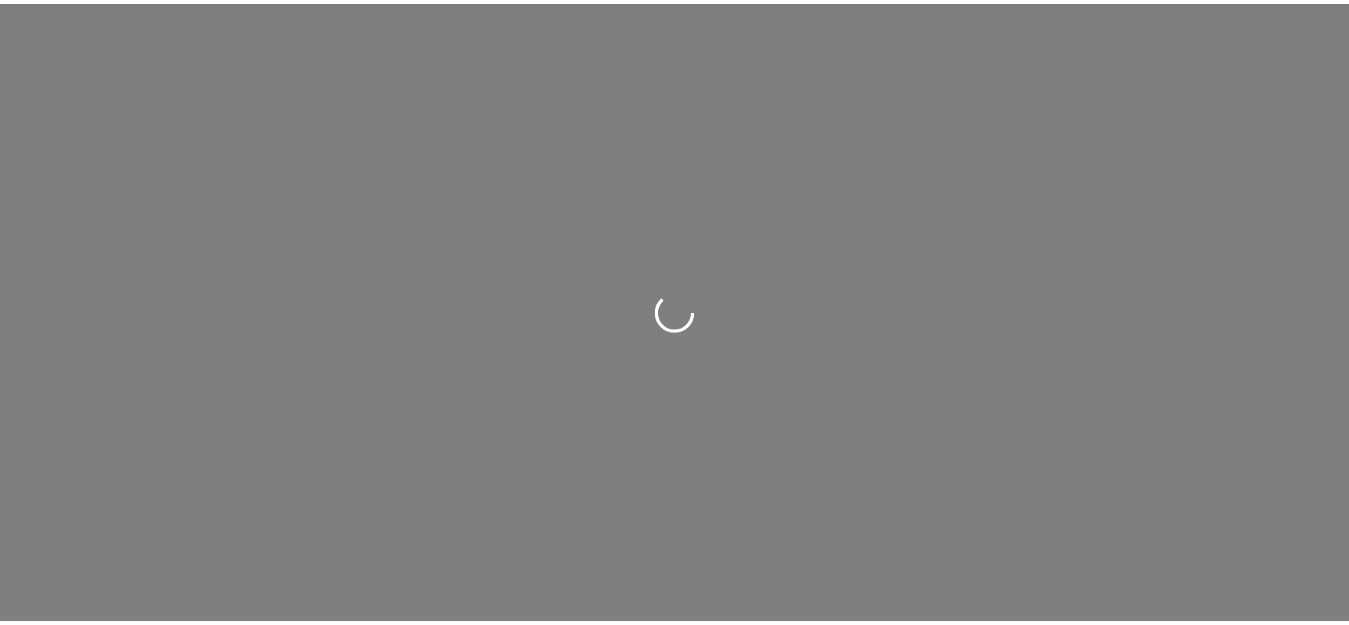 scroll, scrollTop: 0, scrollLeft: 0, axis: both 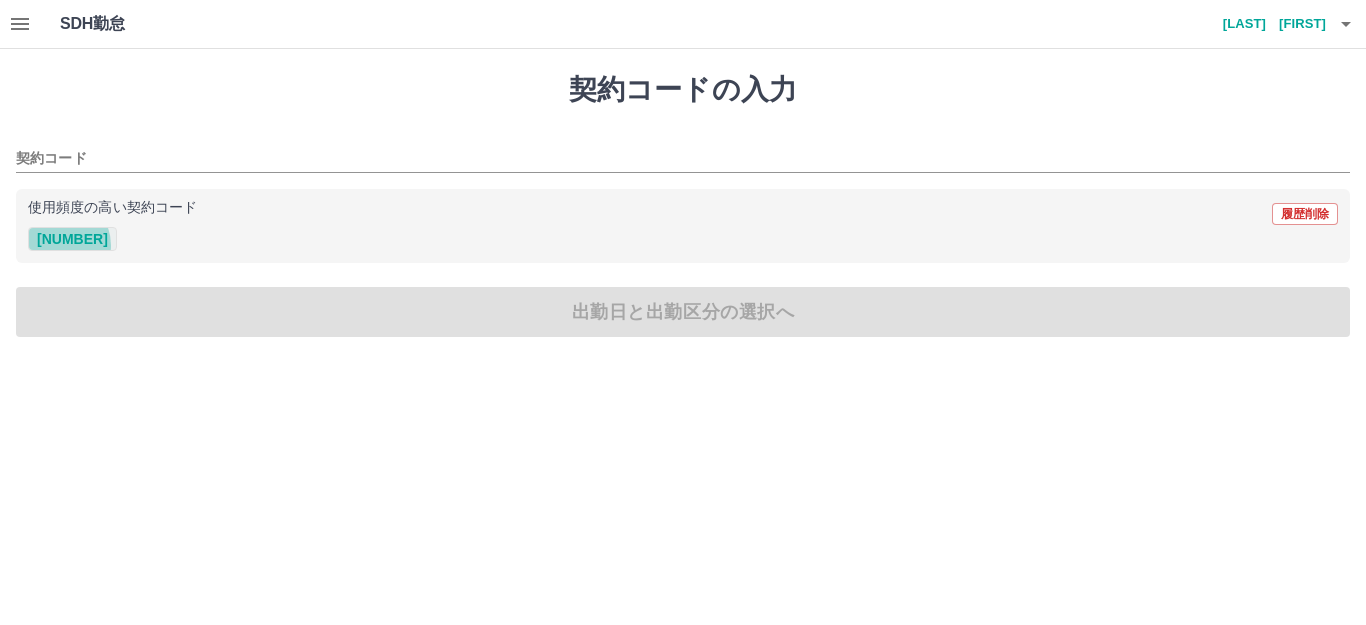 click on "[NUMBER]" at bounding box center [72, 239] 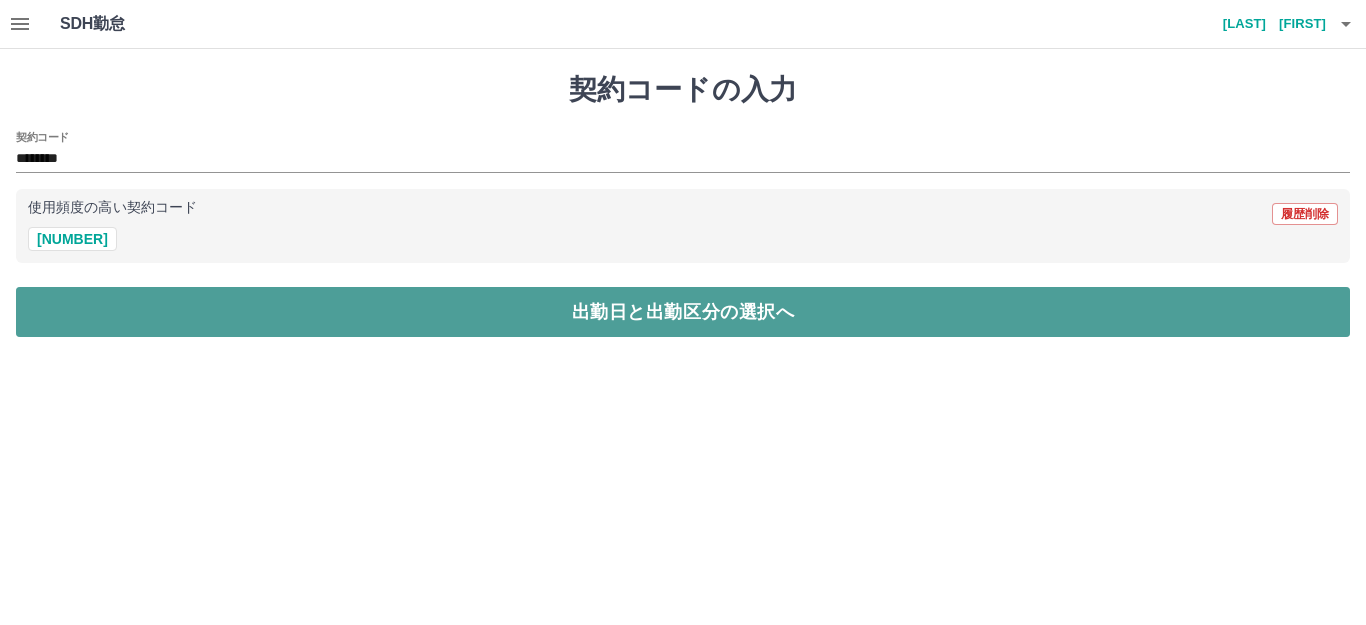 click on "出勤日と出勤区分の選択へ" at bounding box center [683, 312] 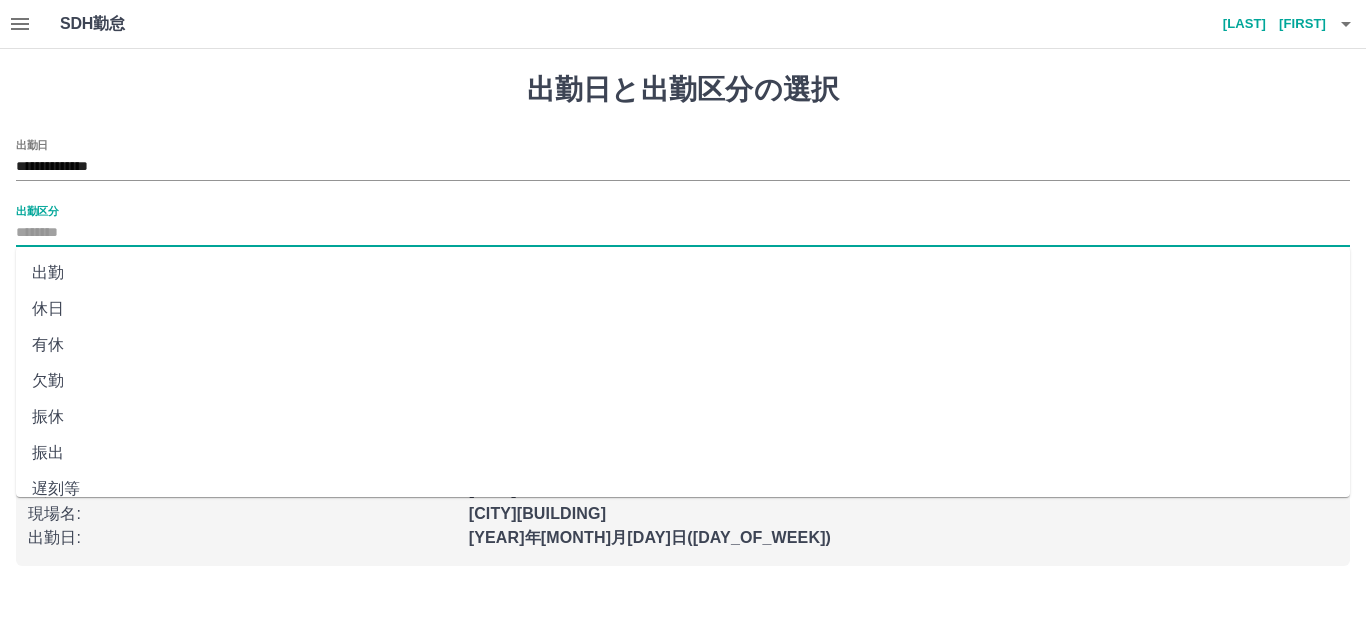click on "出勤区分" at bounding box center [683, 233] 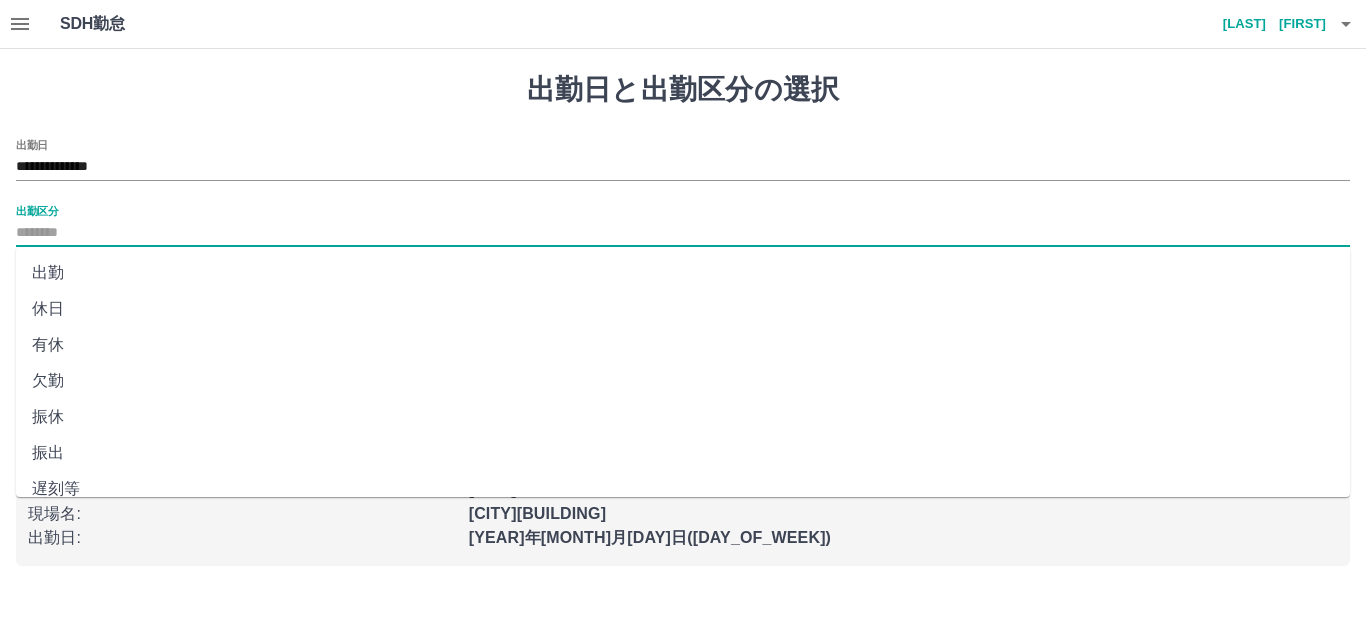 click on "出勤" at bounding box center [683, 273] 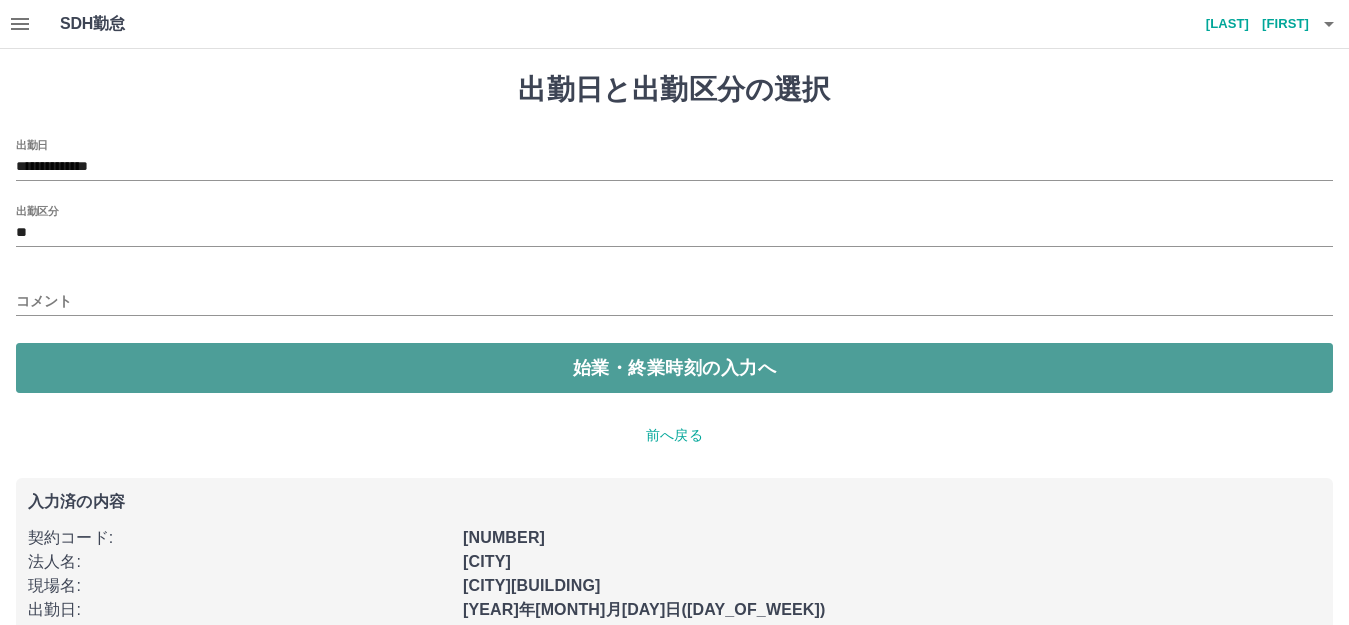 click on "始業・終業時刻の入力へ" at bounding box center [674, 368] 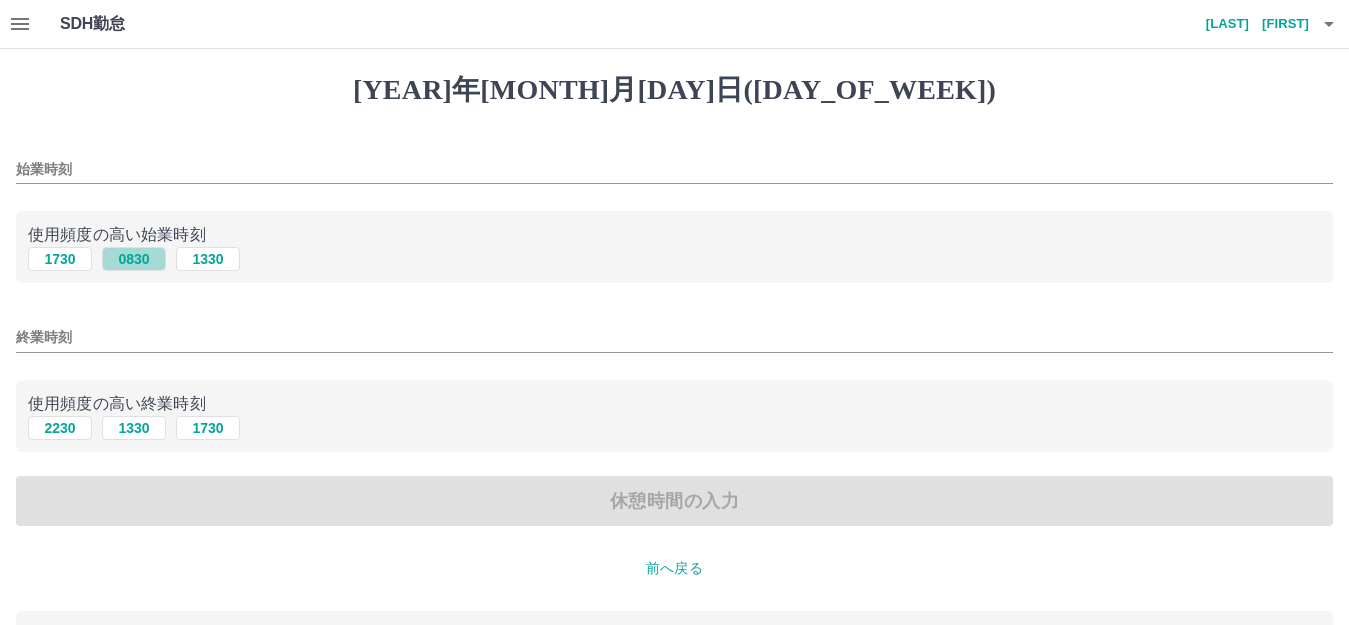click on "0830" at bounding box center (134, 259) 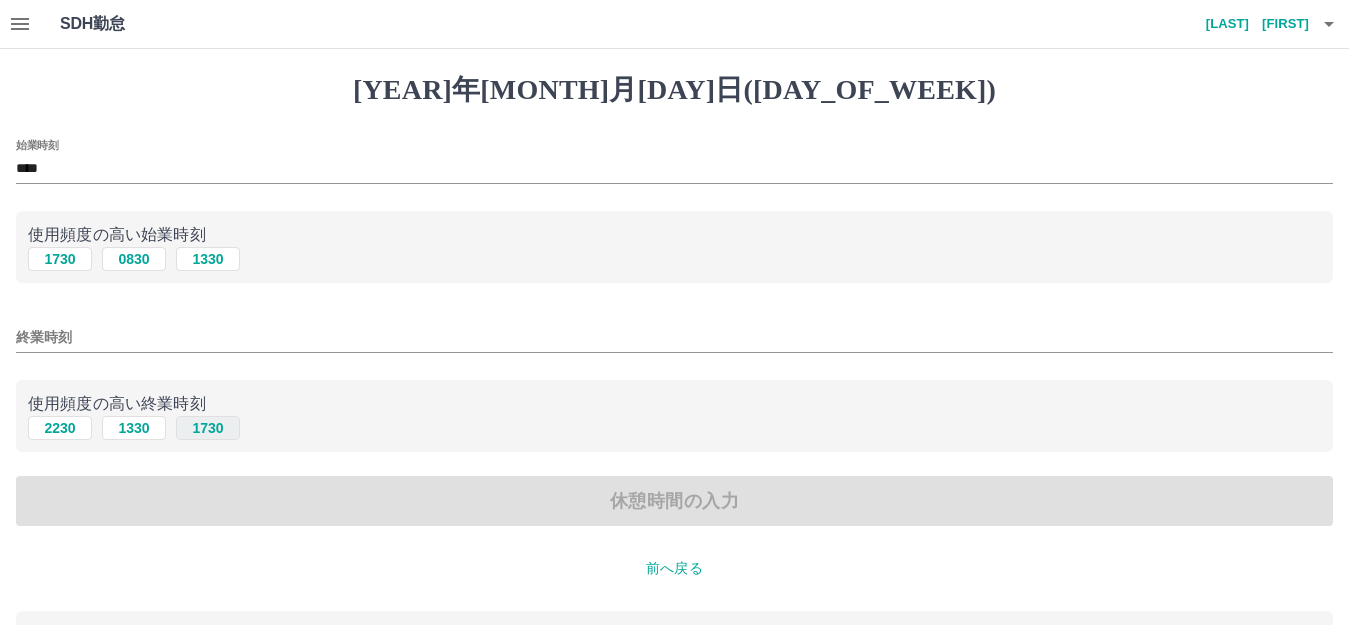click on "1730" at bounding box center [208, 259] 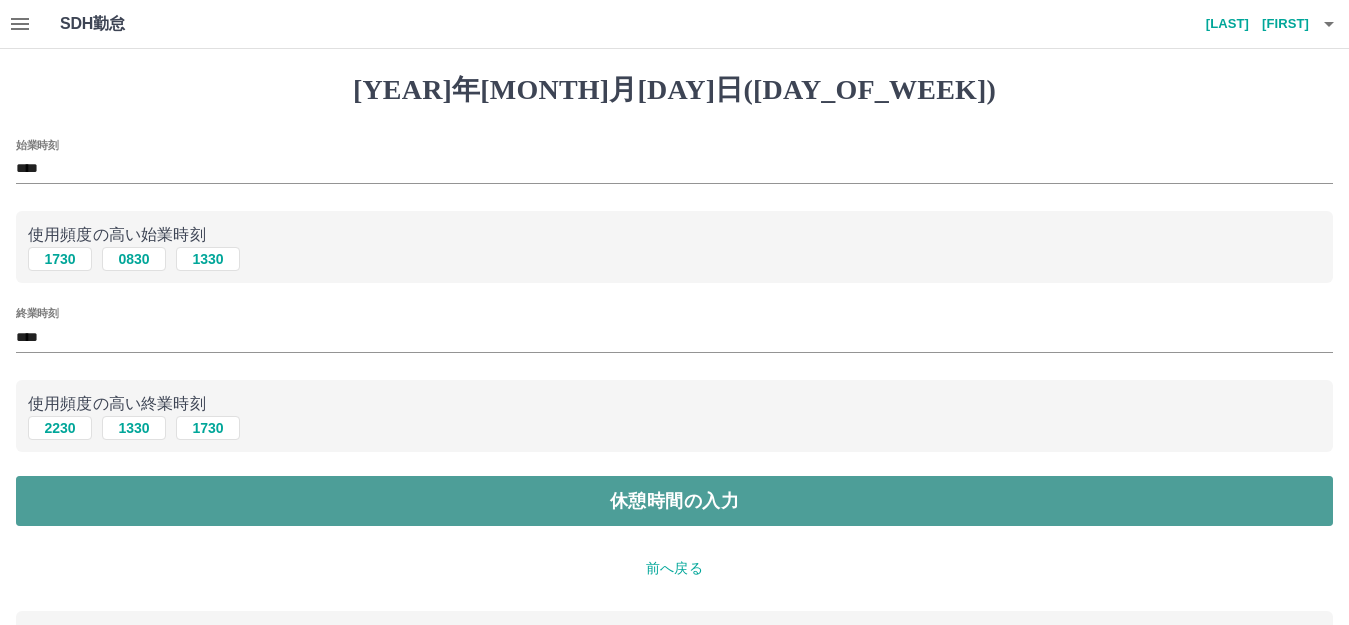 click on "休憩時間の入力" at bounding box center [674, 501] 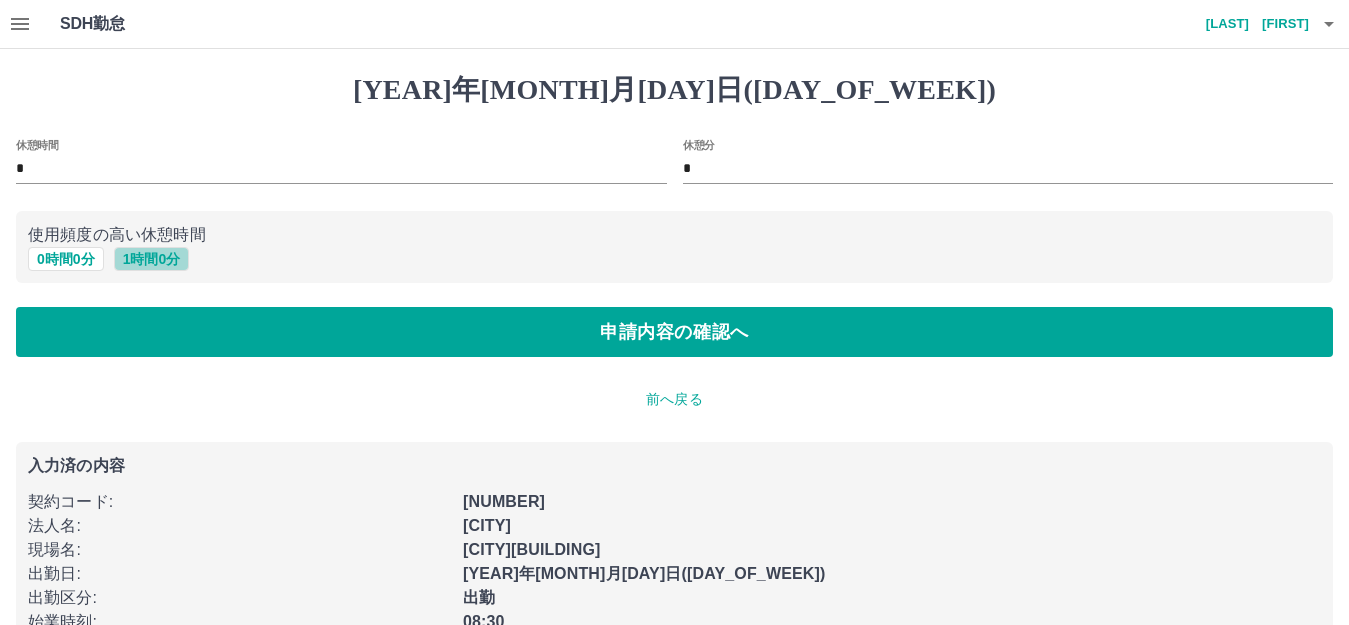 click on "1 時間 0 分" at bounding box center (152, 259) 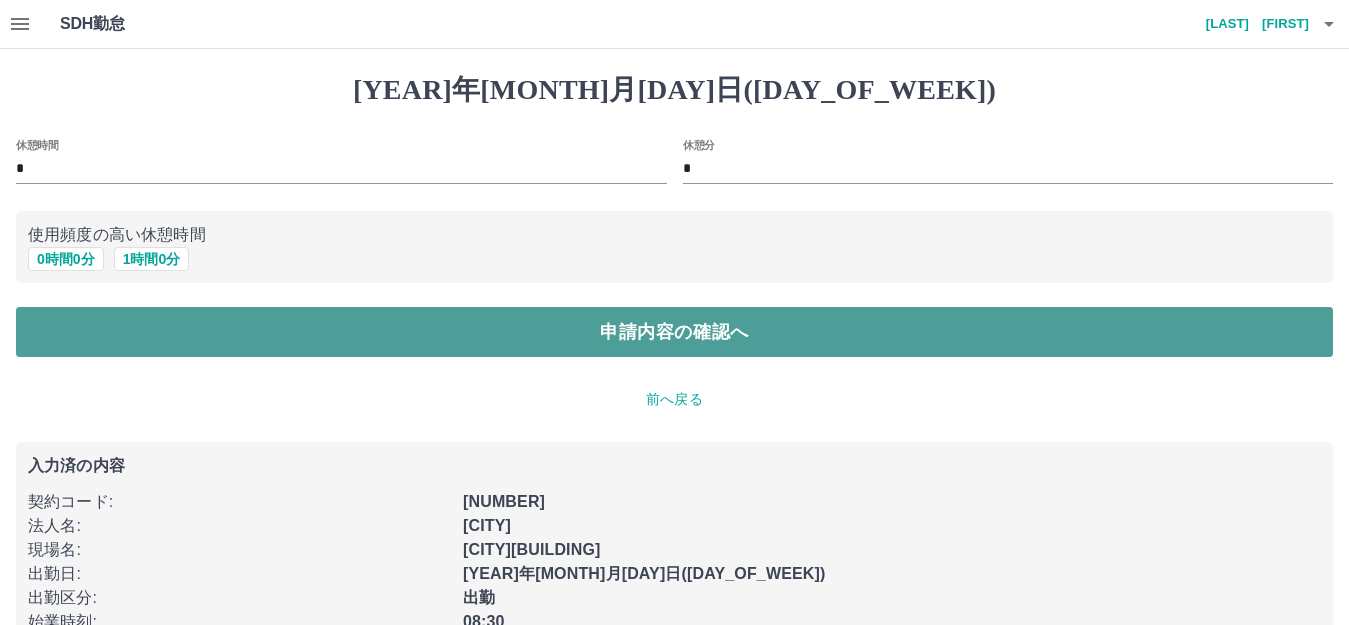 click on "申請内容の確認へ" at bounding box center [674, 332] 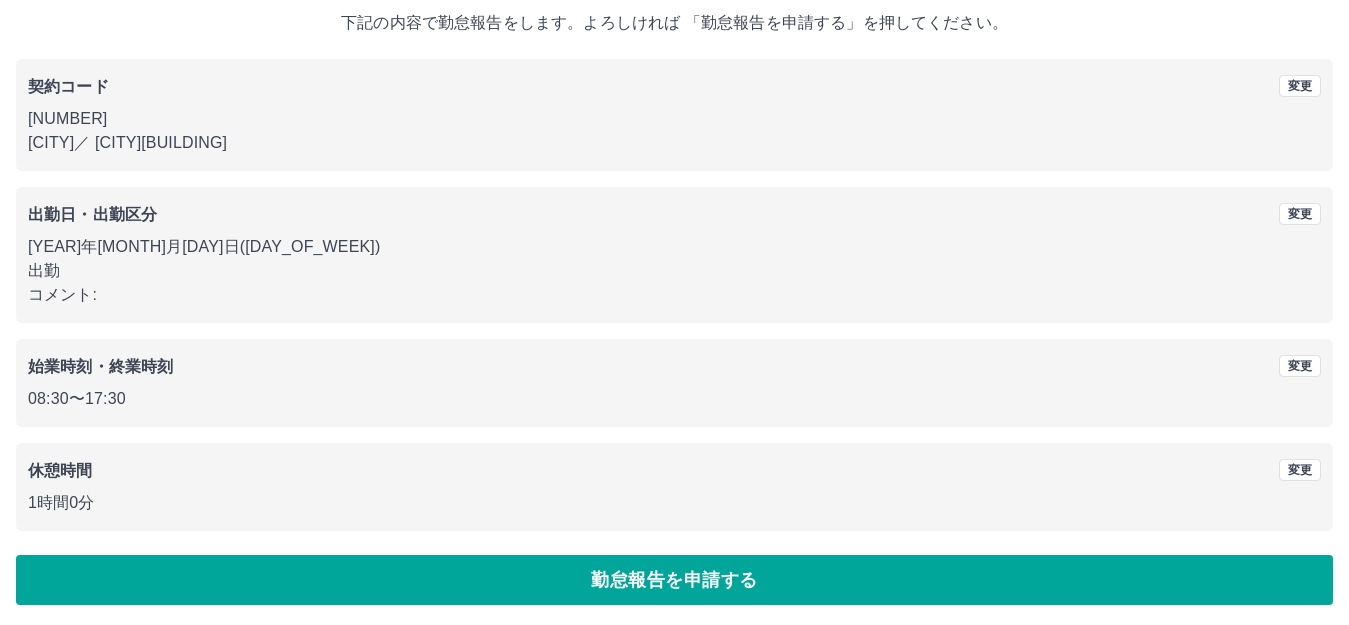 scroll, scrollTop: 124, scrollLeft: 0, axis: vertical 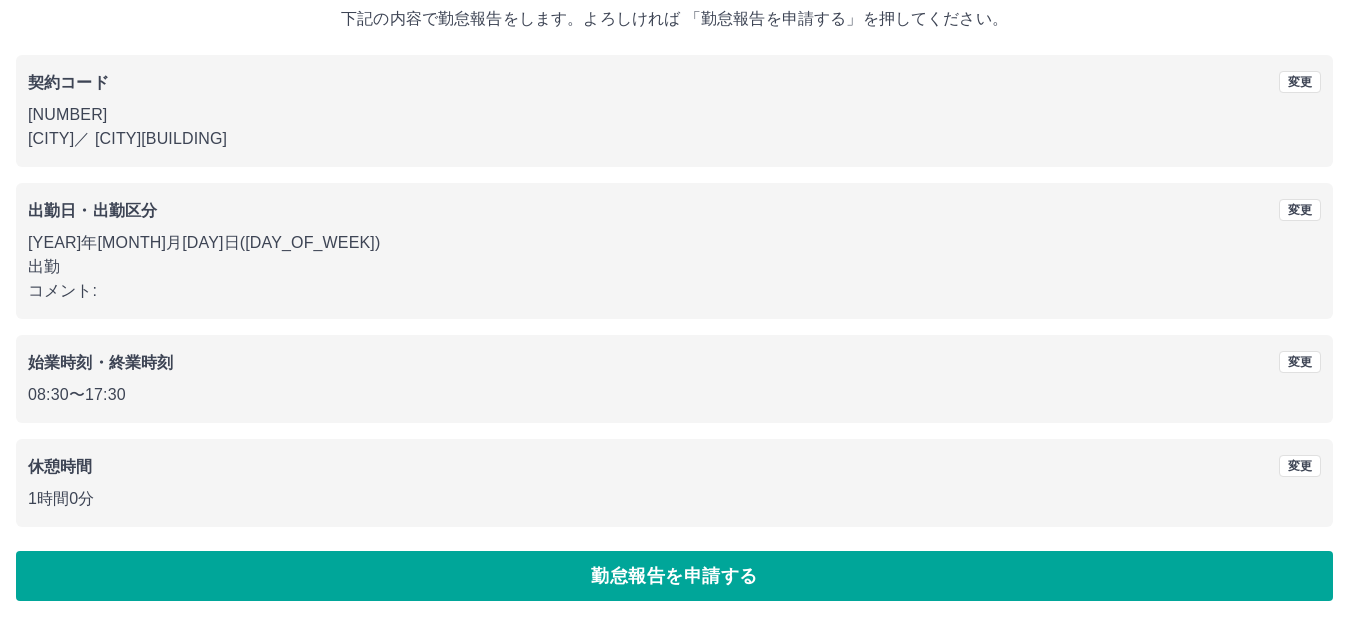 click on "勤怠報告を申請する" at bounding box center [674, 576] 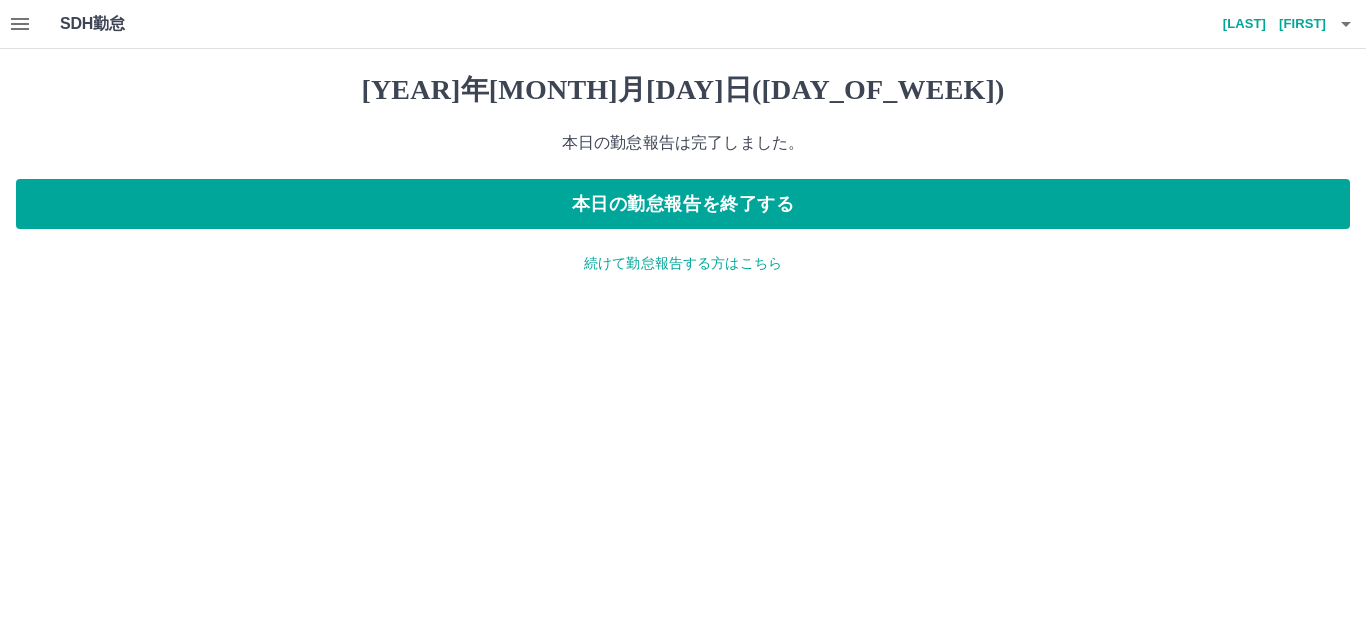 click at bounding box center [20, 24] 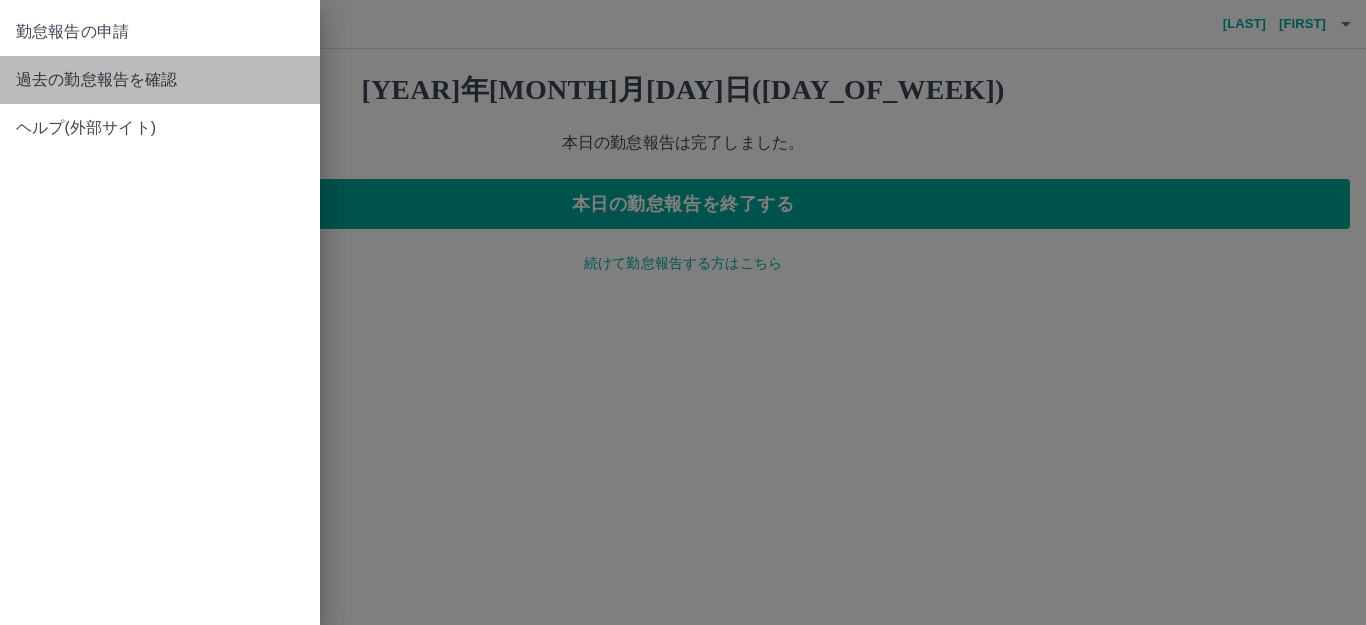 click on "過去の勤怠報告を確認" at bounding box center [160, 80] 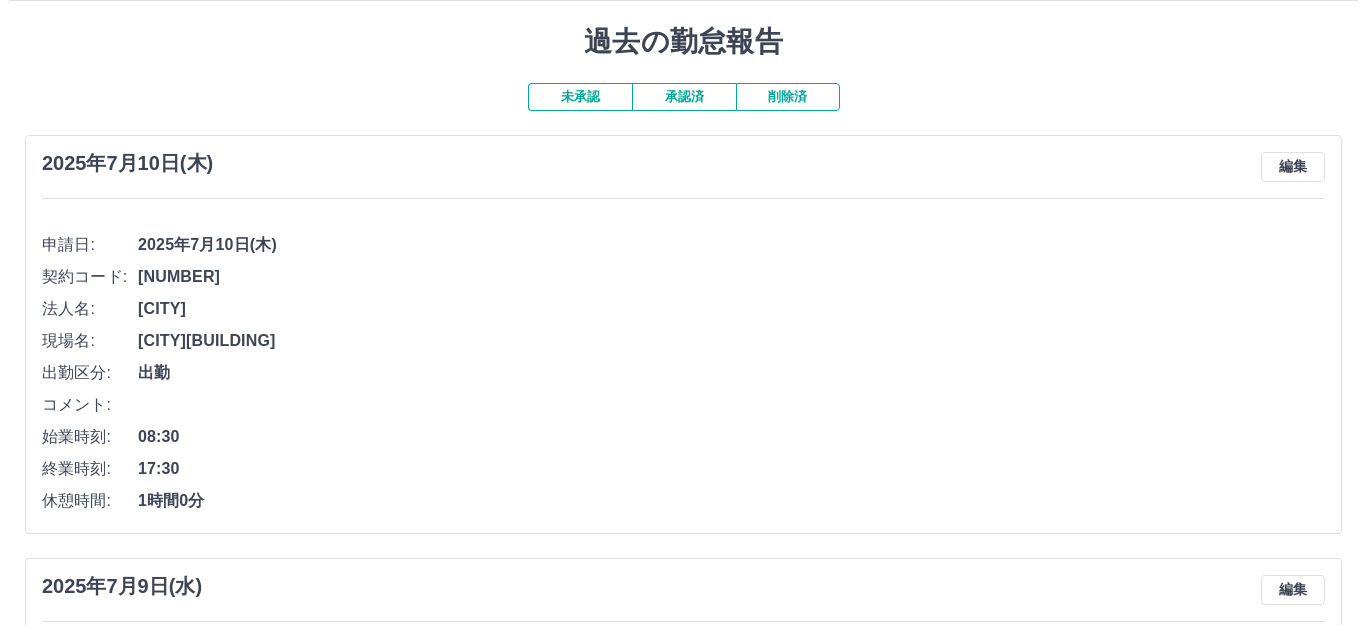 scroll, scrollTop: 0, scrollLeft: 0, axis: both 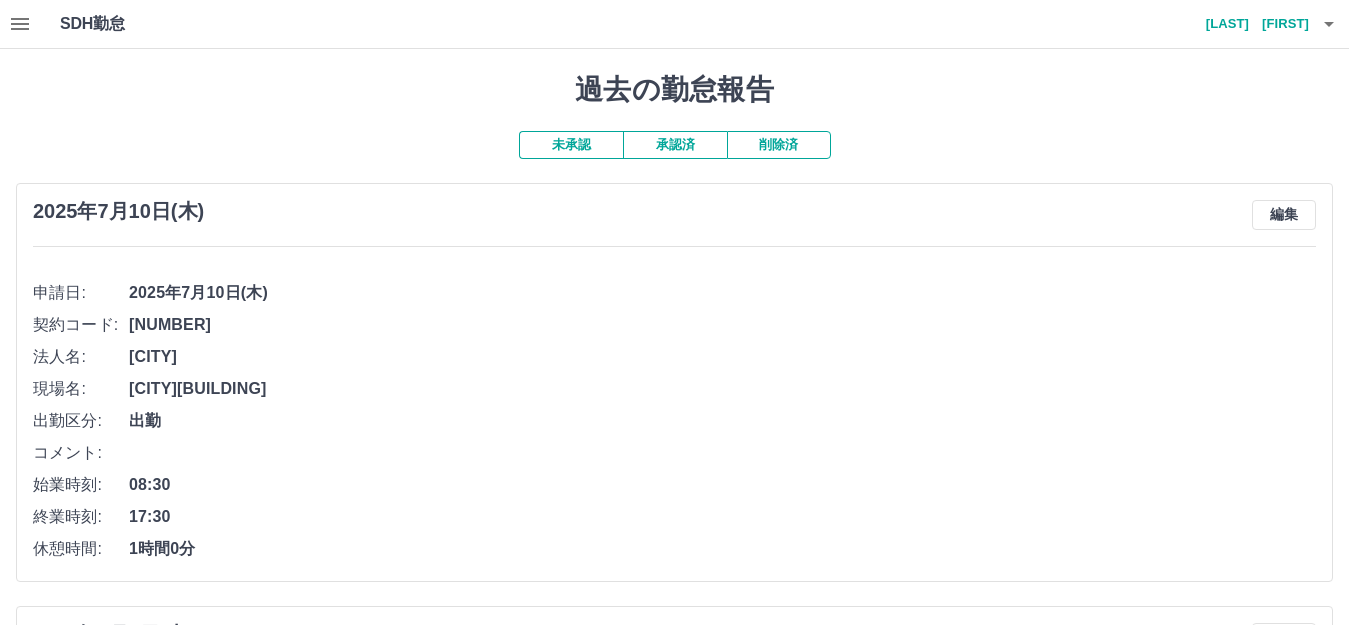 click at bounding box center (1329, 24) 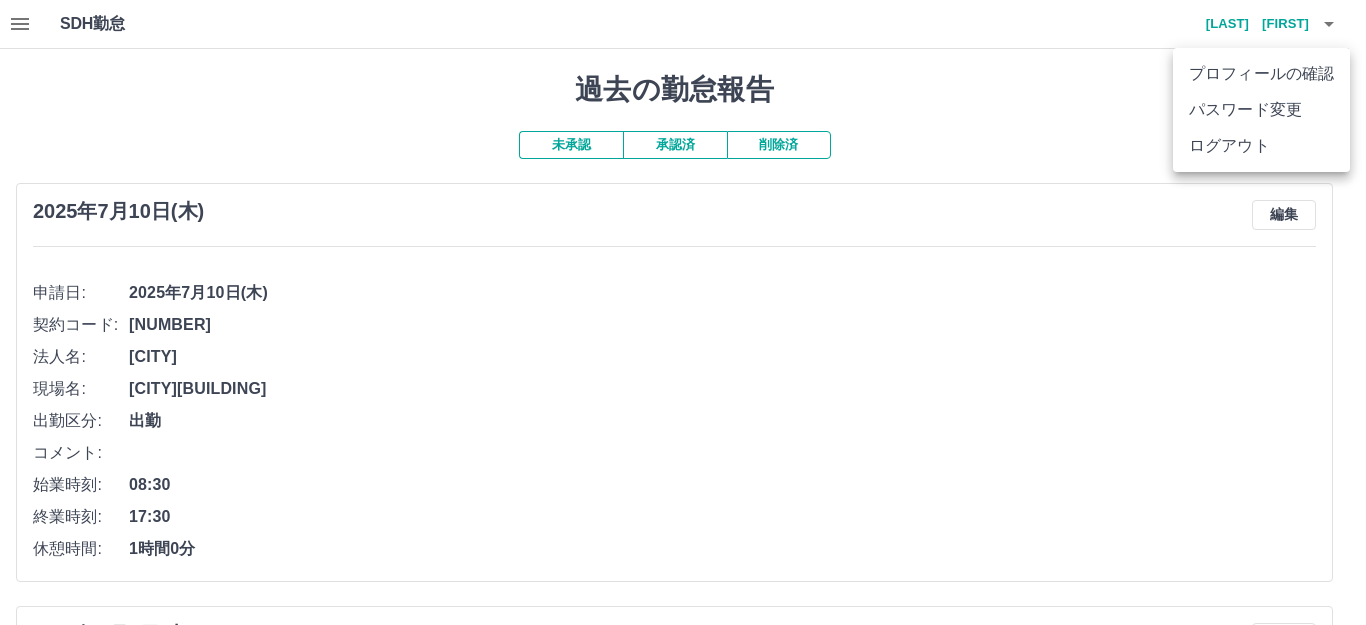 click on "ログアウト" at bounding box center (1261, 146) 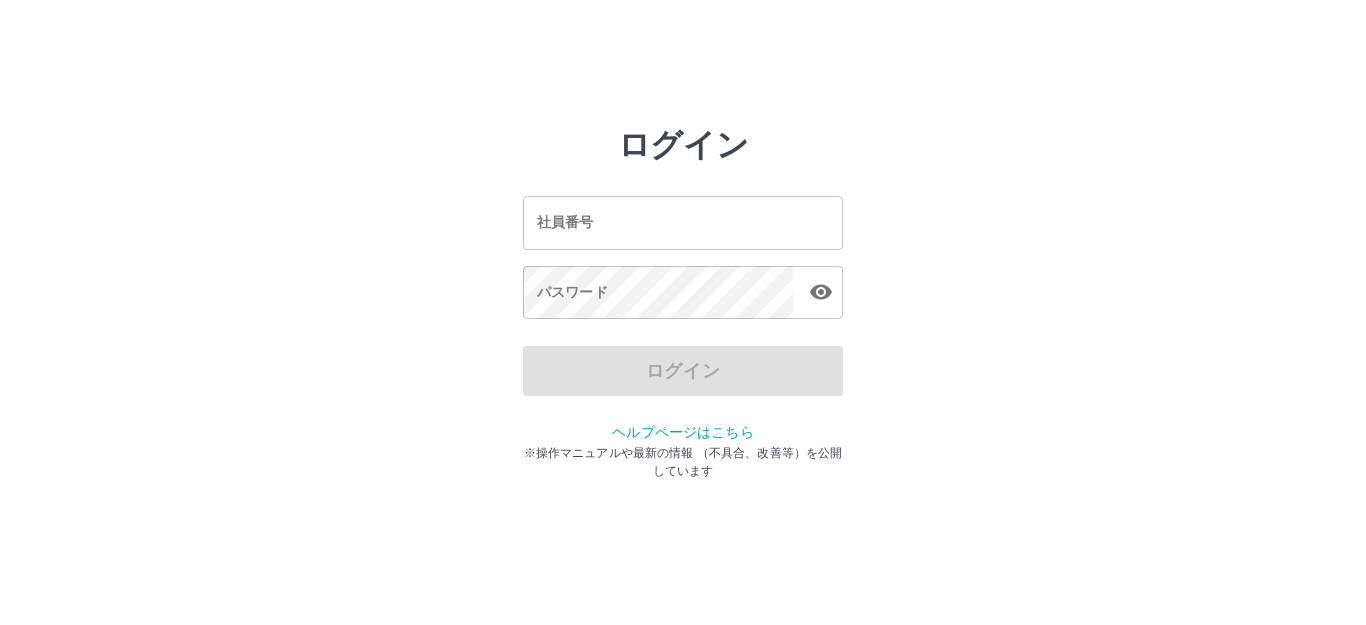 scroll, scrollTop: 0, scrollLeft: 0, axis: both 